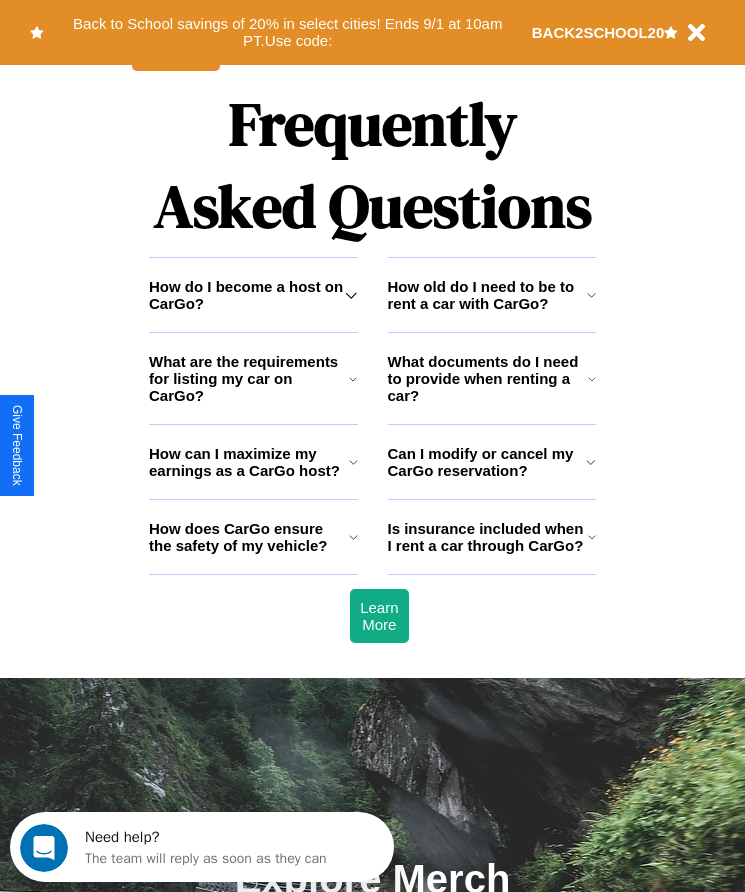 scroll, scrollTop: 2608, scrollLeft: 0, axis: vertical 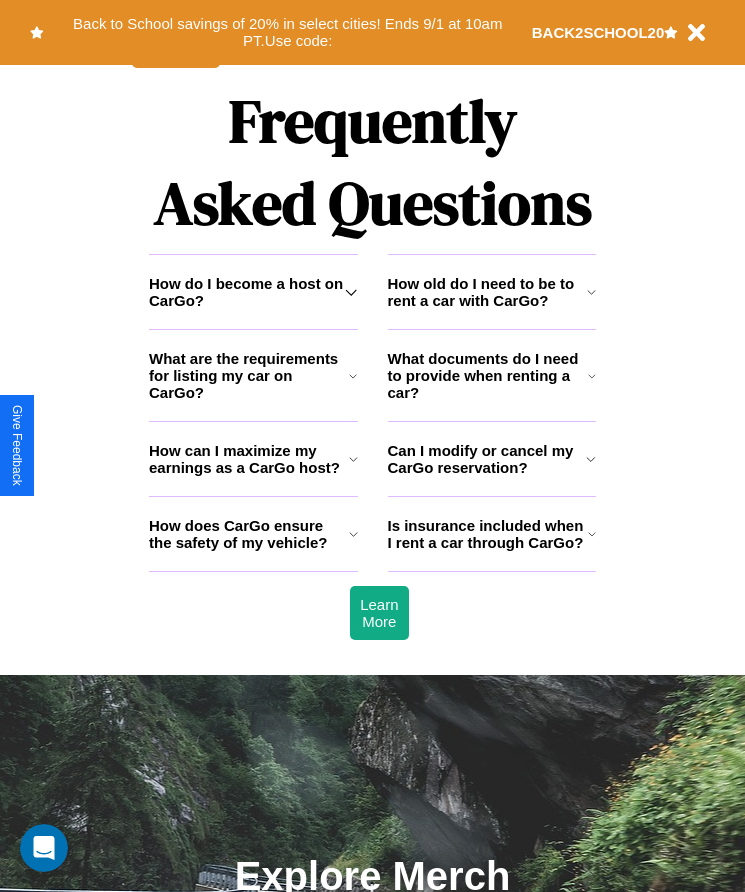 click on "What documents do I need to provide when renting a car?" at bounding box center (488, 375) 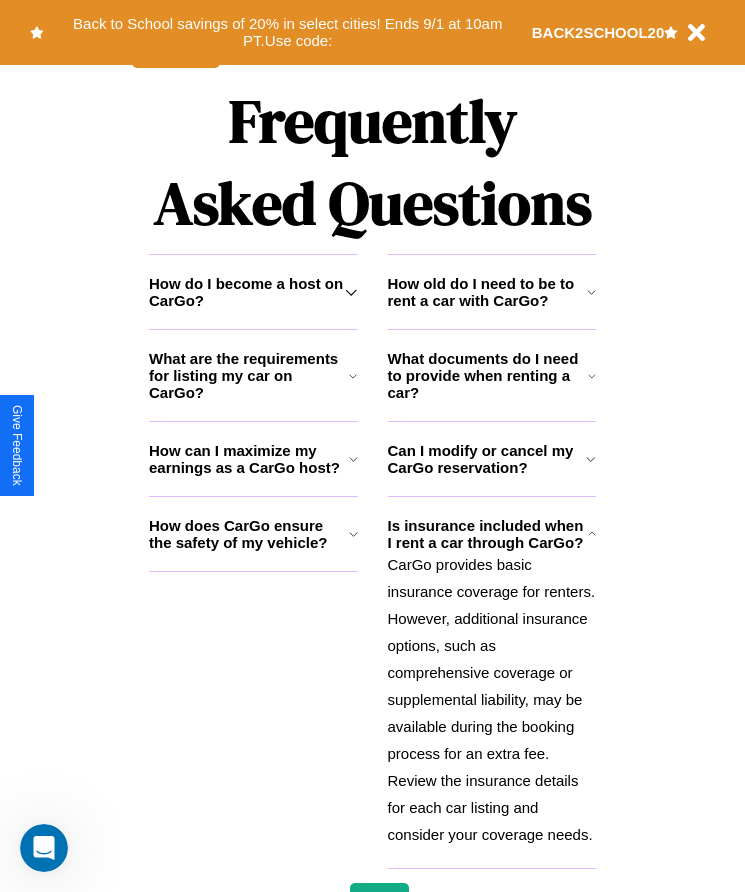 click on "How do I become a host on CarGo?" at bounding box center (247, 292) 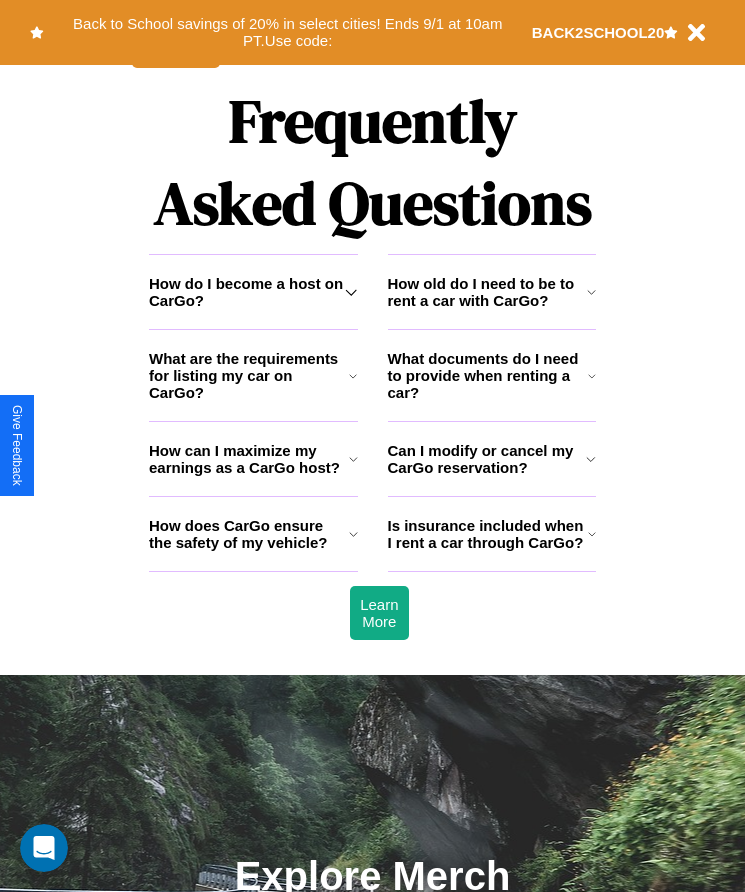 click on "How can I maximize my earnings as a CarGo host?" at bounding box center [249, 459] 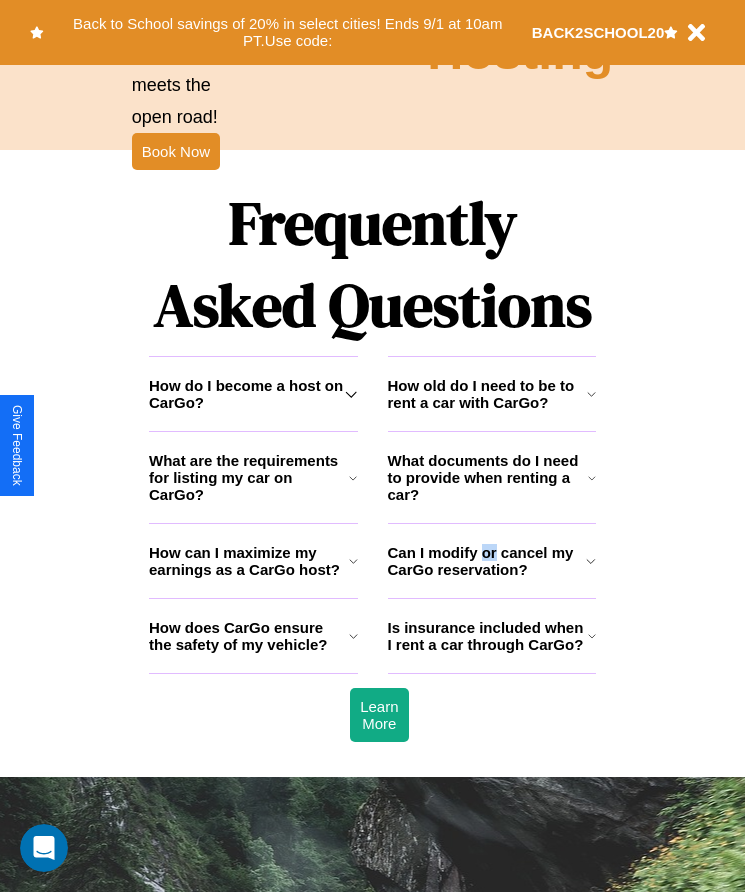 scroll, scrollTop: 2245, scrollLeft: 0, axis: vertical 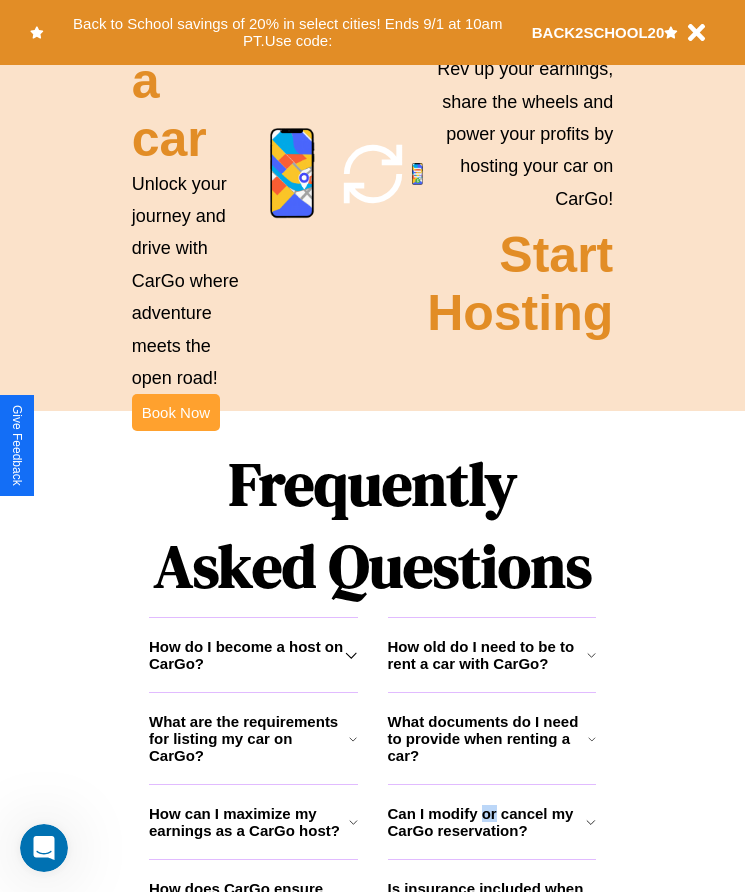 click on "Book Now" at bounding box center [176, 412] 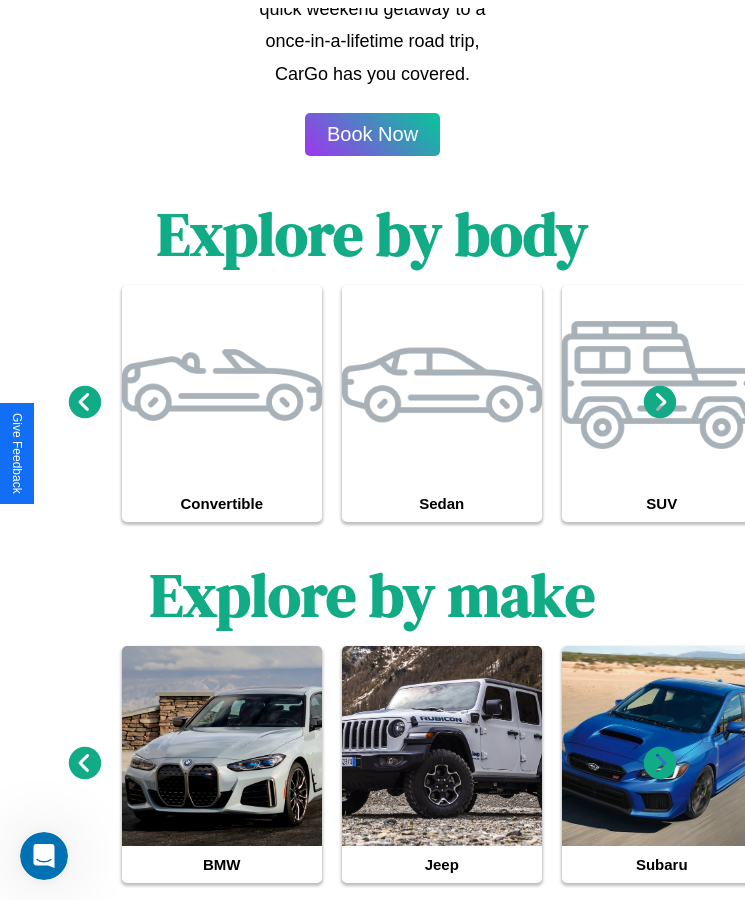 scroll, scrollTop: 0, scrollLeft: 0, axis: both 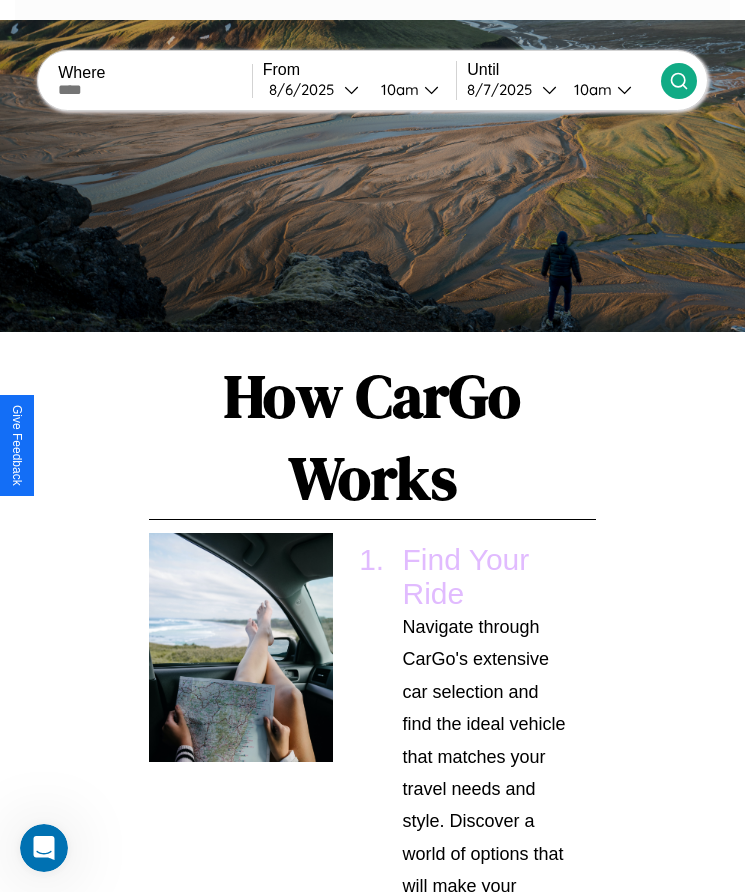 click at bounding box center [155, 90] 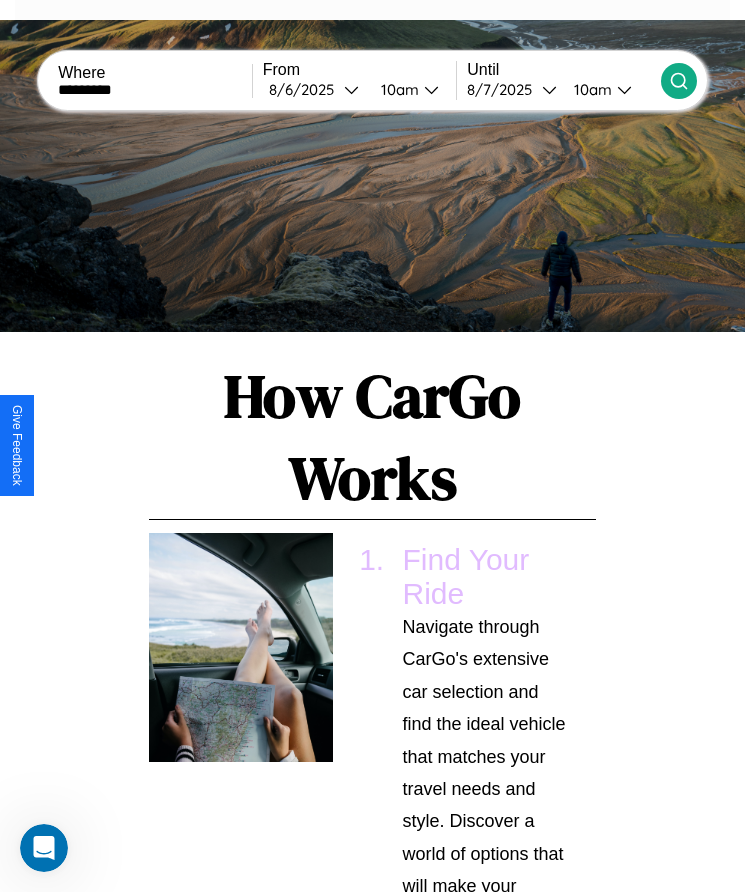 type on "*********" 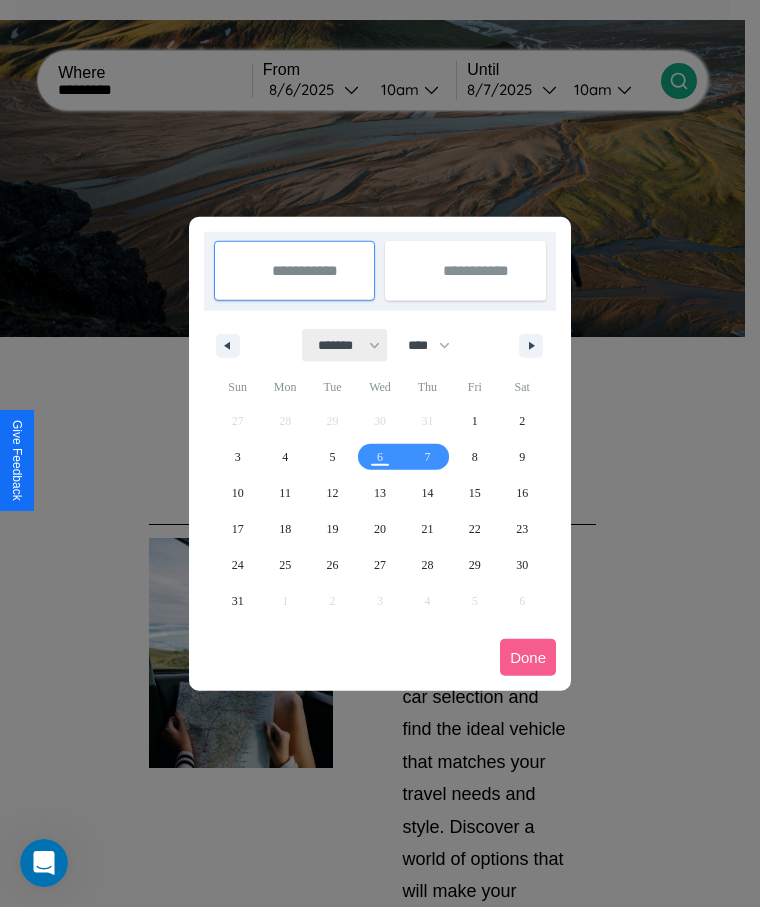 click on "******* ******** ***** ***** *** **** **** ****** ********* ******* ******** ********" at bounding box center [345, 345] 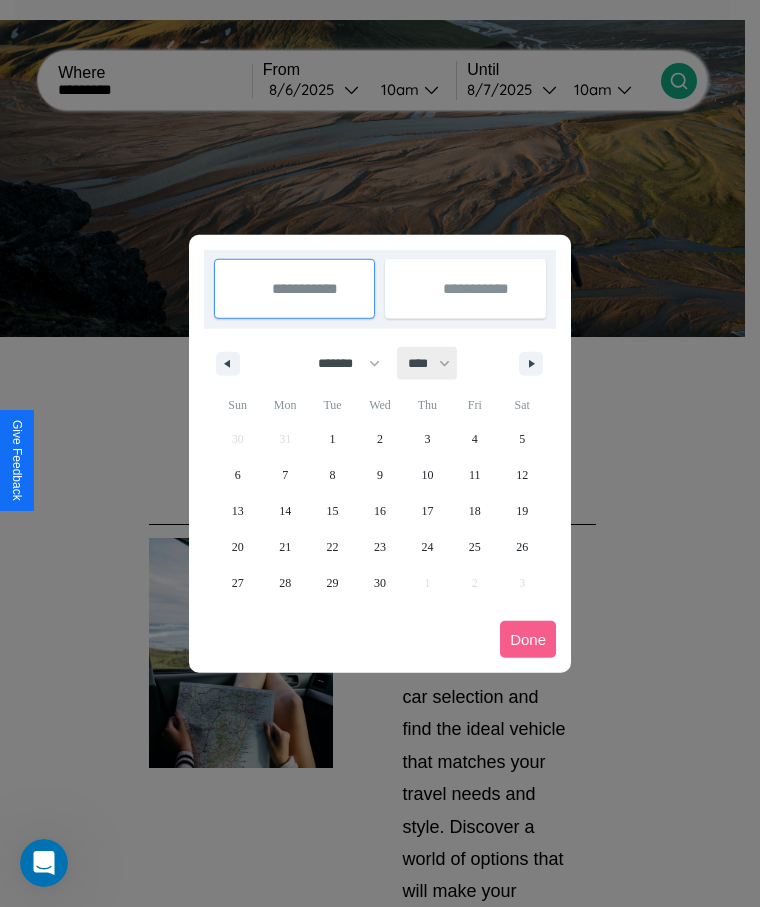click on "**** **** **** **** **** **** **** **** **** **** **** **** **** **** **** **** **** **** **** **** **** **** **** **** **** **** **** **** **** **** **** **** **** **** **** **** **** **** **** **** **** **** **** **** **** **** **** **** **** **** **** **** **** **** **** **** **** **** **** **** **** **** **** **** **** **** **** **** **** **** **** **** **** **** **** **** **** **** **** **** **** **** **** **** **** **** **** **** **** **** **** **** **** **** **** **** **** **** **** **** **** **** **** **** **** **** **** **** **** **** **** **** **** **** **** **** **** **** **** **** ****" at bounding box center (428, 363) 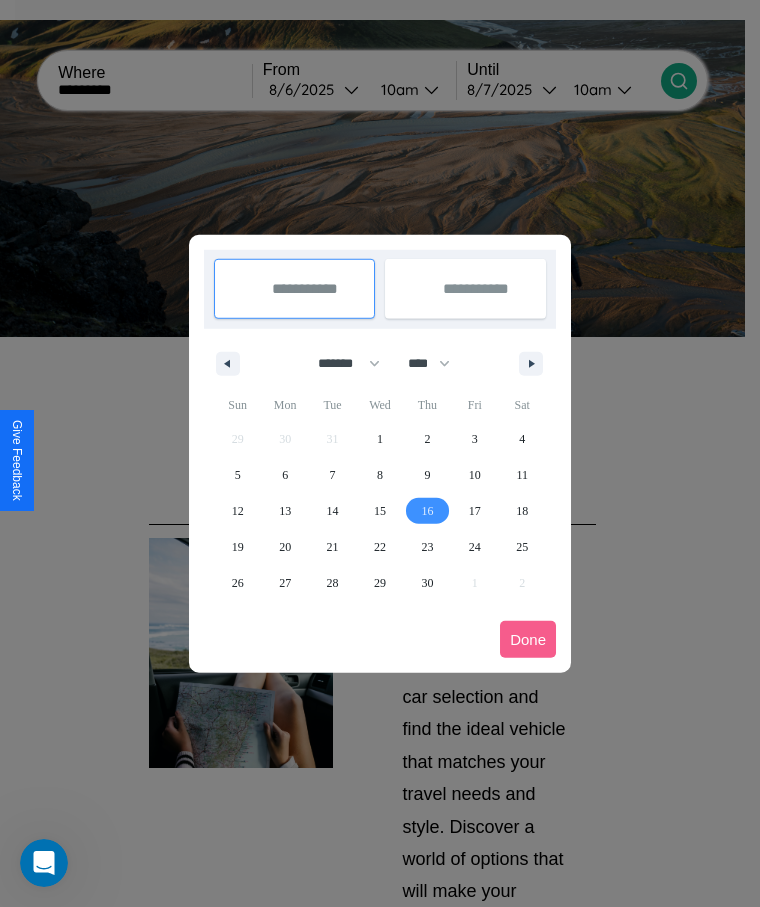 click on "16" at bounding box center (427, 511) 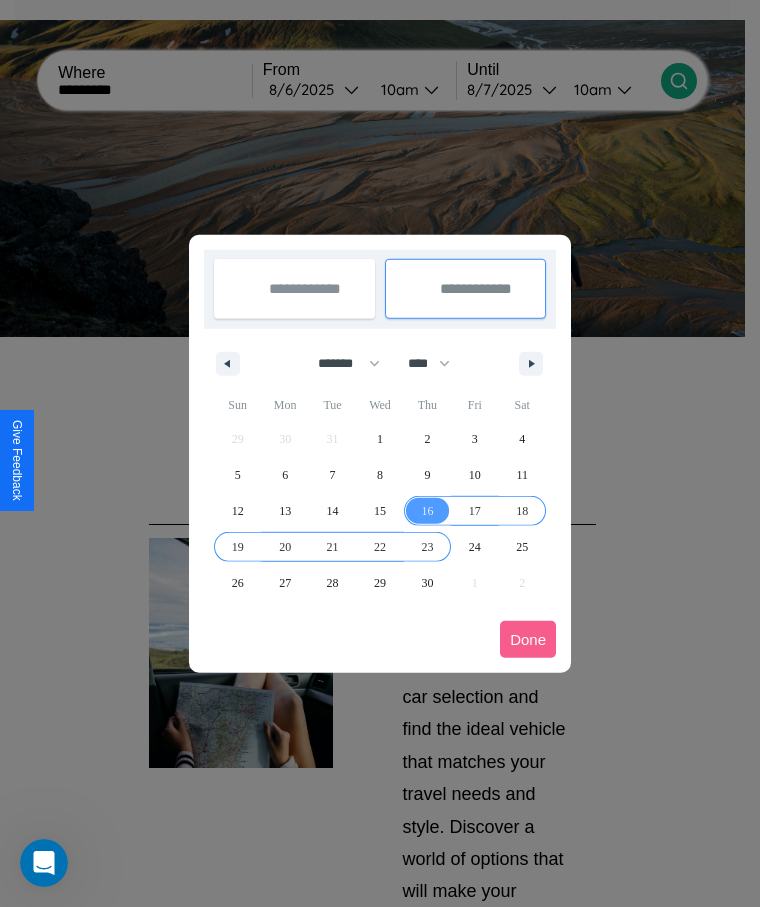 click on "23" at bounding box center (427, 547) 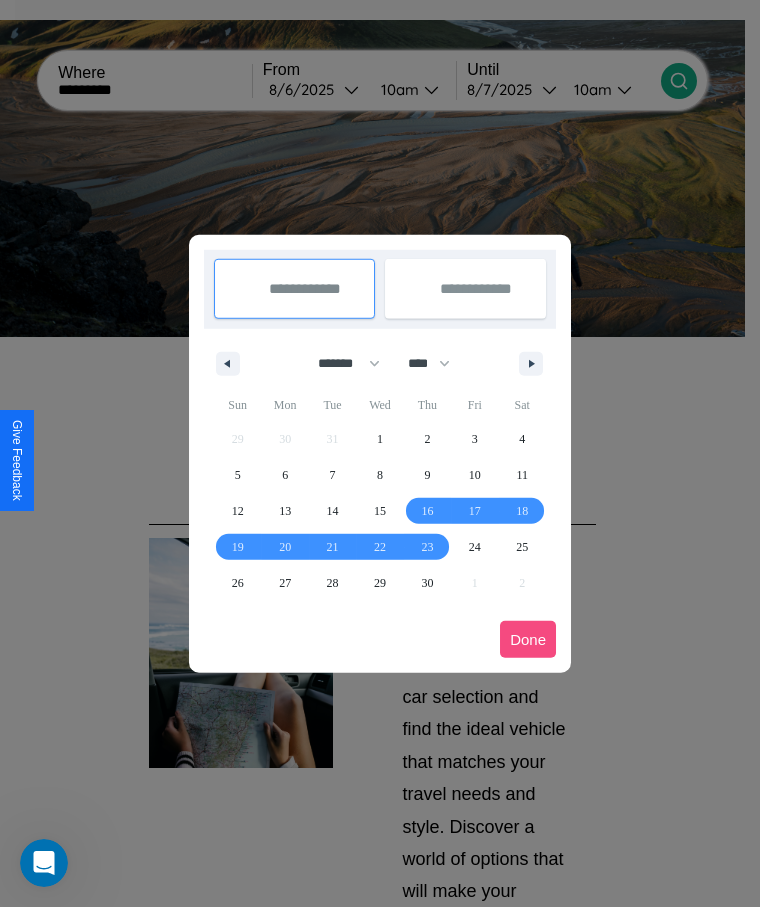 click on "Done" at bounding box center (528, 639) 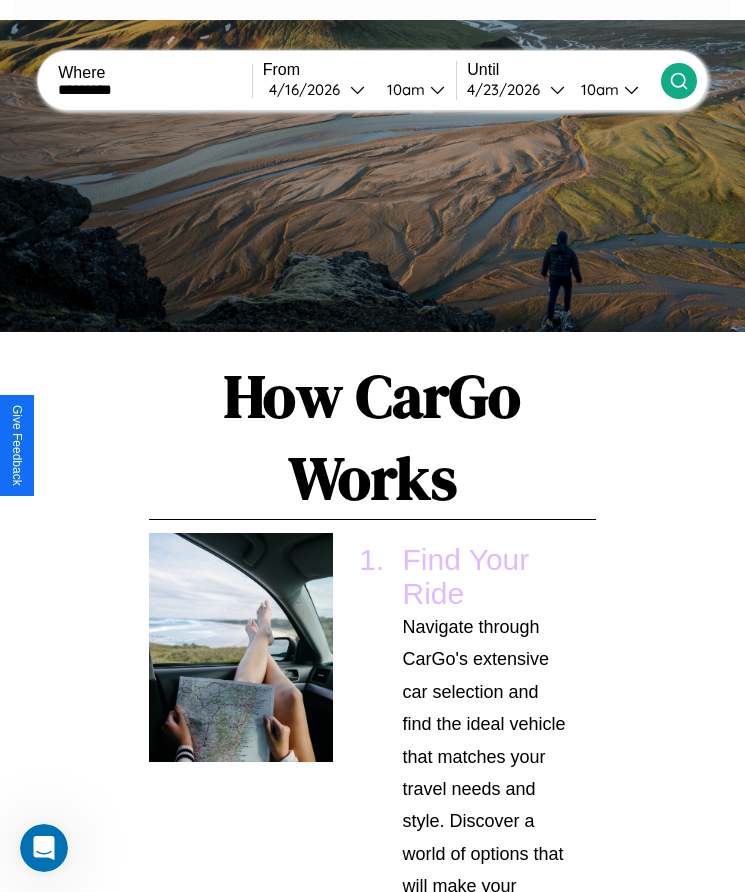 click on "10am" at bounding box center (403, 89) 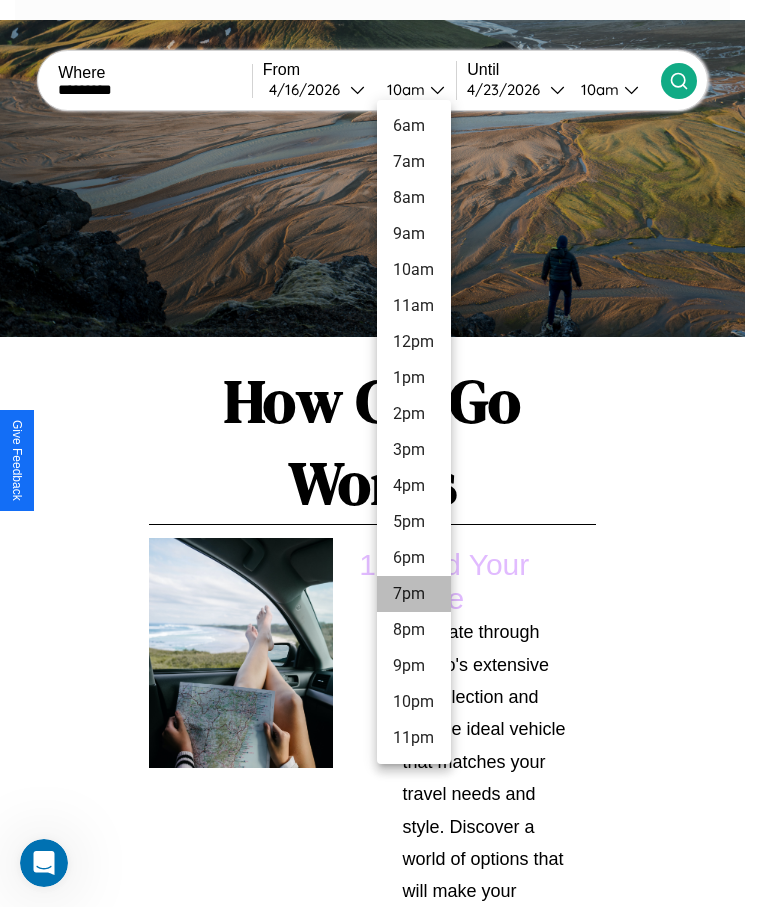 click on "7pm" at bounding box center [414, 594] 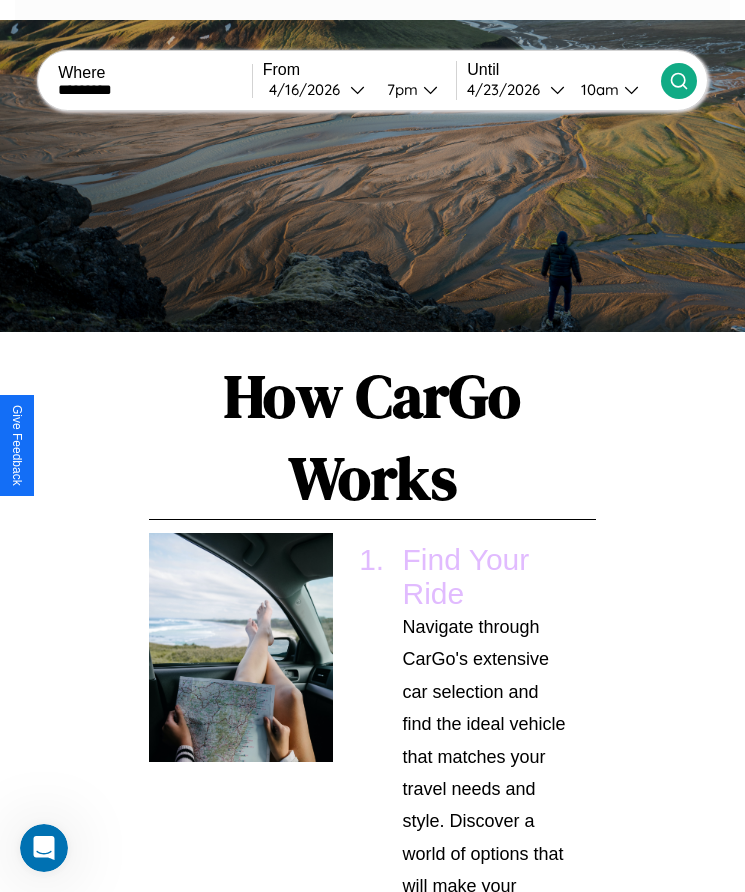 click 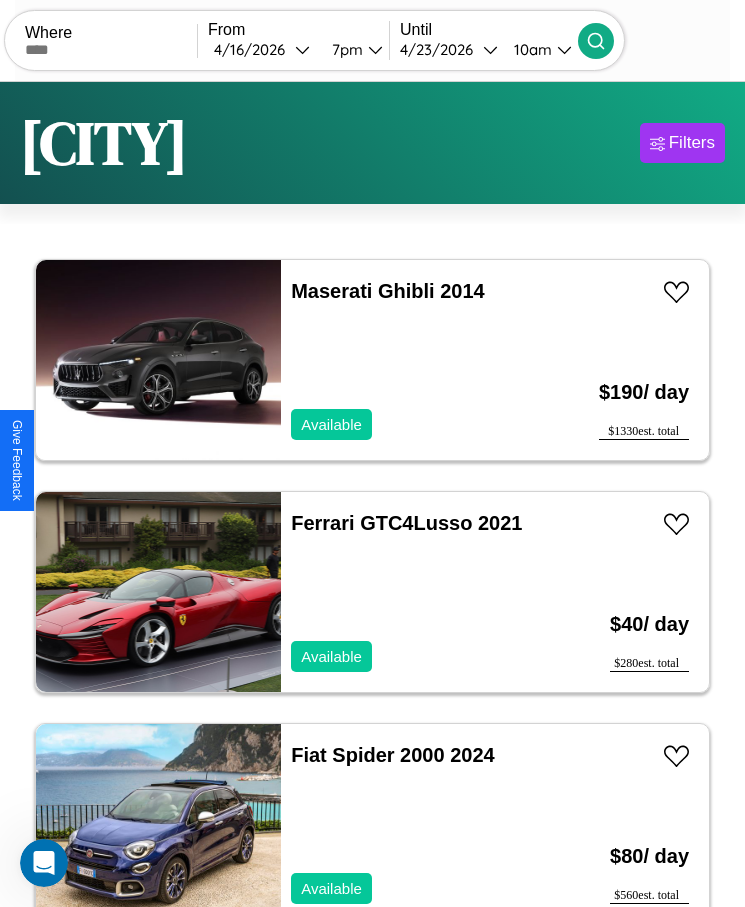 scroll, scrollTop: 50, scrollLeft: 0, axis: vertical 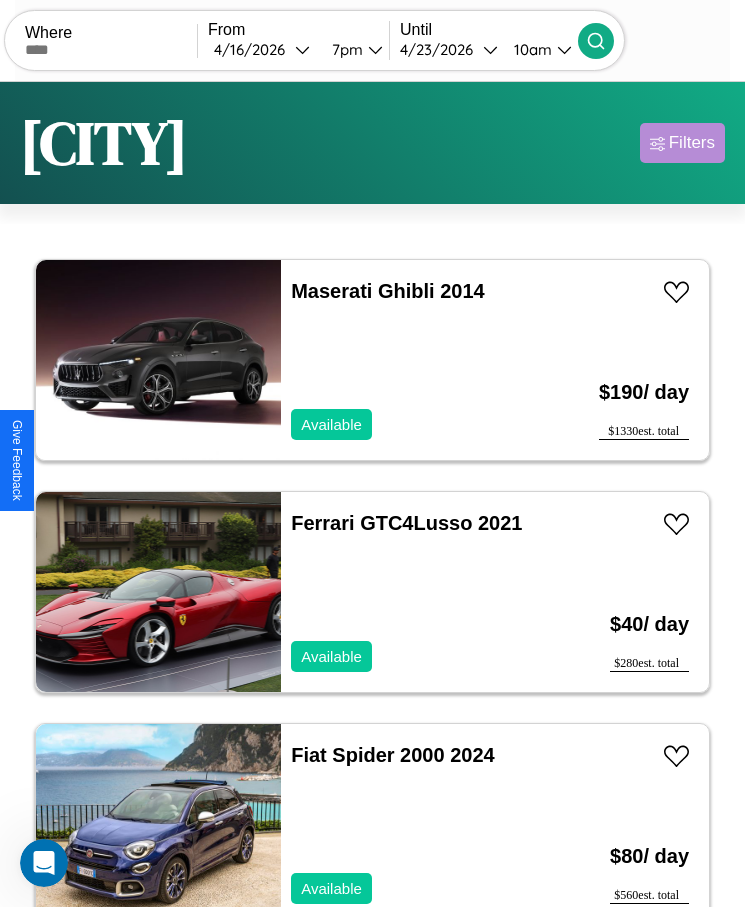 click on "Filters" at bounding box center [692, 143] 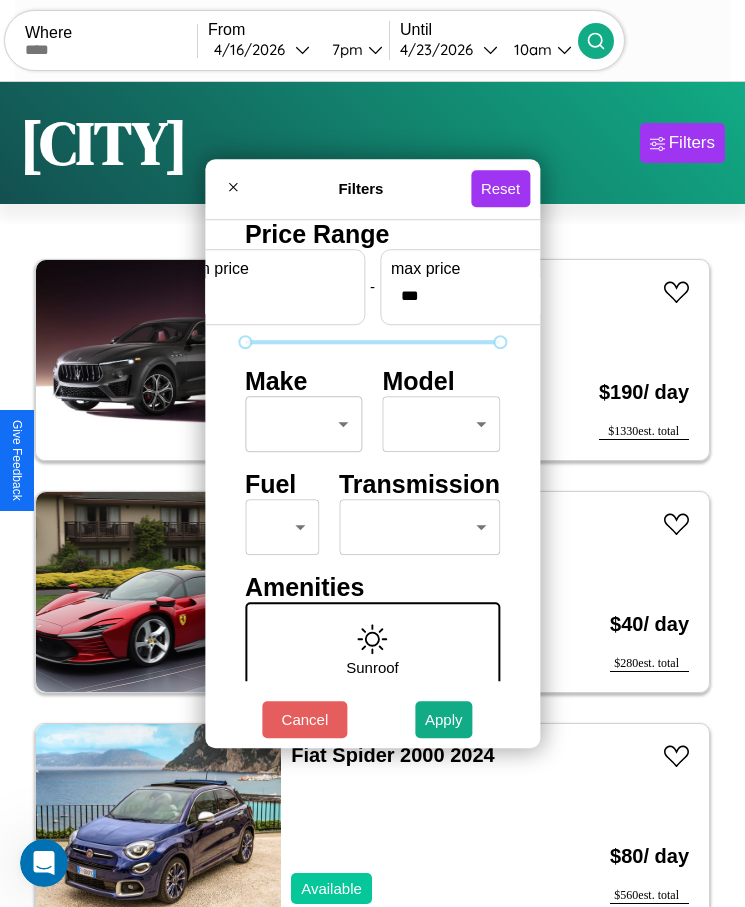 click on "CarGo Where From [DATE] [TIME] Until [DATE] [TIME] Become a Host Login Sign Up [CITY] Filters 32  cars in this area These cars can be picked up in this city. Maserati   Ghibli   2014 Available $ 190  / day $ 1330  est. total Ferrari   GTC4Lusso   2021 Available $ 40  / day $ 280  est. total Fiat   Spider 2000   2024 Available $ 80  / day $ 560  est. total Acura   TSX   2020 Available $ 120  / day $ 840  est. total Jaguar   Vanden Plas   2018 Available $ 190  / day $ 1330  est. total Lincoln   Navigator   2022 Available $ 30  / day $ 210  est. total Jaguar   S-Type   2019 Available $ 140  / day $ 980  est. total Dodge   Ram Wagon   2018 Available $ 30  / day $ 210  est. total Nissan   NV200   2014 Unavailable $ 190  / day $ 1330  est. total Lexus   GS   2020 Available $ 180  / day $ 1260  est. total Lamborghini   Roadster   2016 Available $ 70  / day $ 490  est. total Mazda   CX-90   2019 Available $ 70  / day $ 490  est. total Tesla   Semi   2020 Available $ 140  / day $ 980  est. total Toyota" at bounding box center (372, 478) 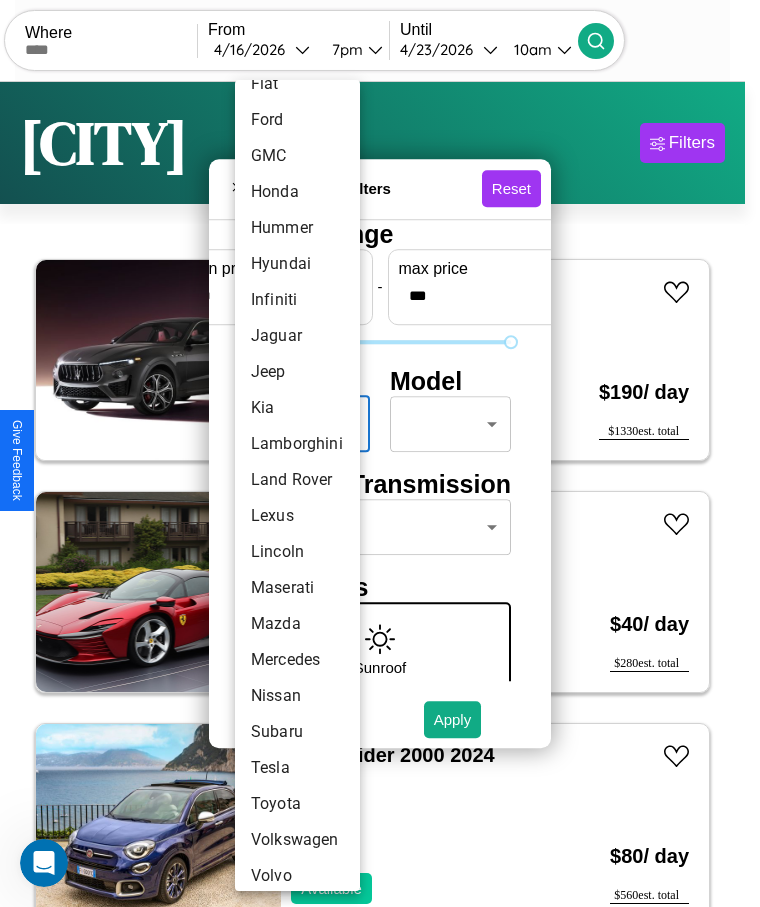 scroll, scrollTop: 501, scrollLeft: 0, axis: vertical 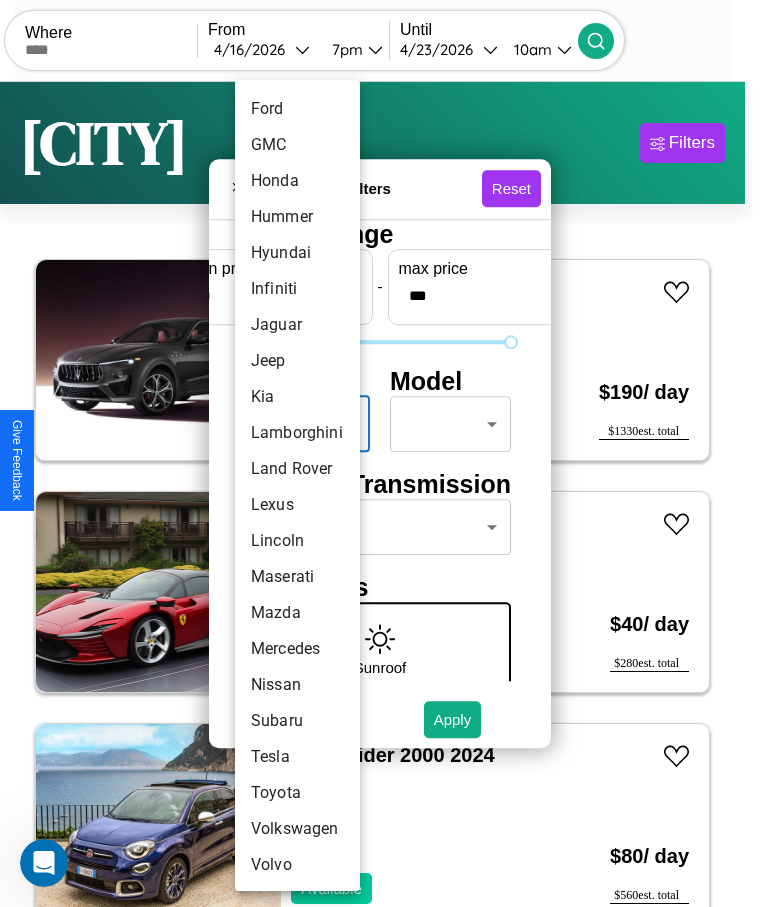 click on "Mercedes" at bounding box center [297, 649] 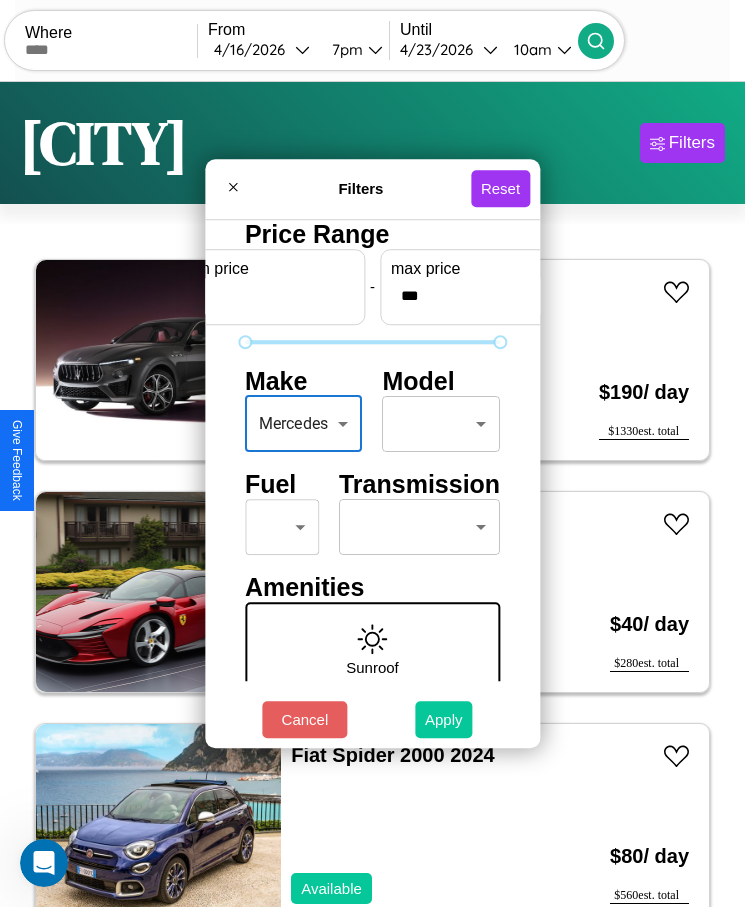 click on "Apply" at bounding box center (444, 719) 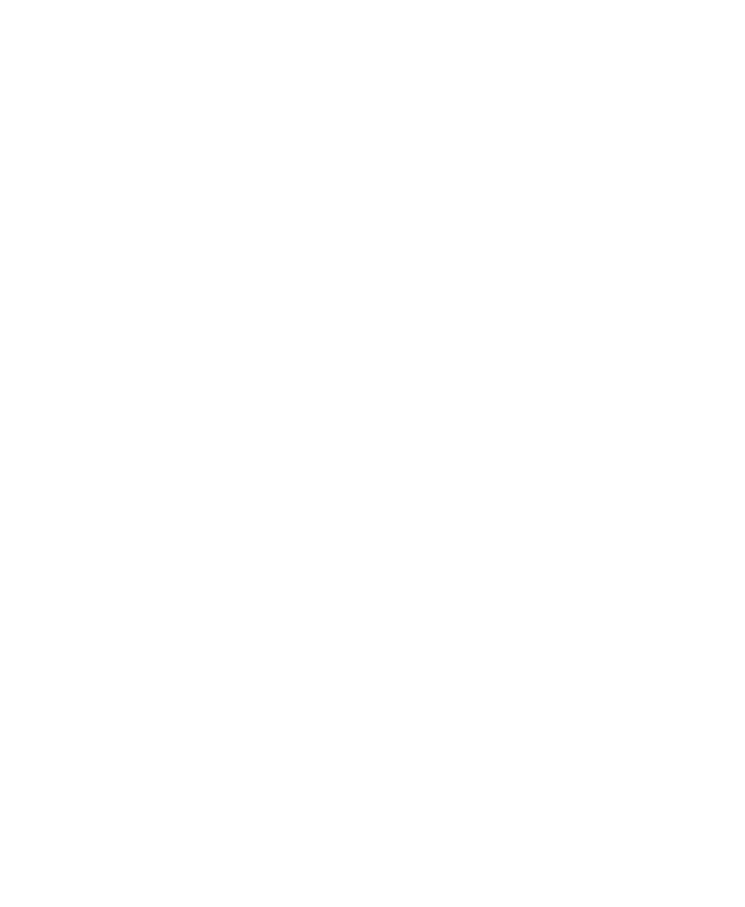 scroll, scrollTop: 0, scrollLeft: 0, axis: both 